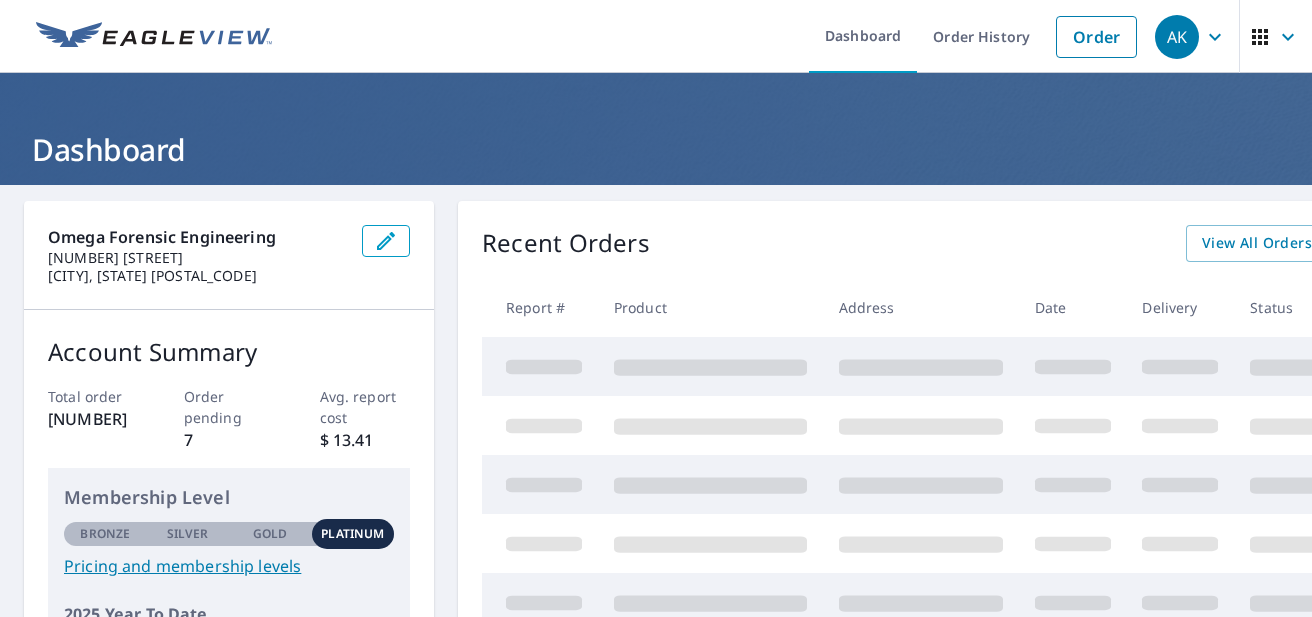 scroll, scrollTop: 0, scrollLeft: 0, axis: both 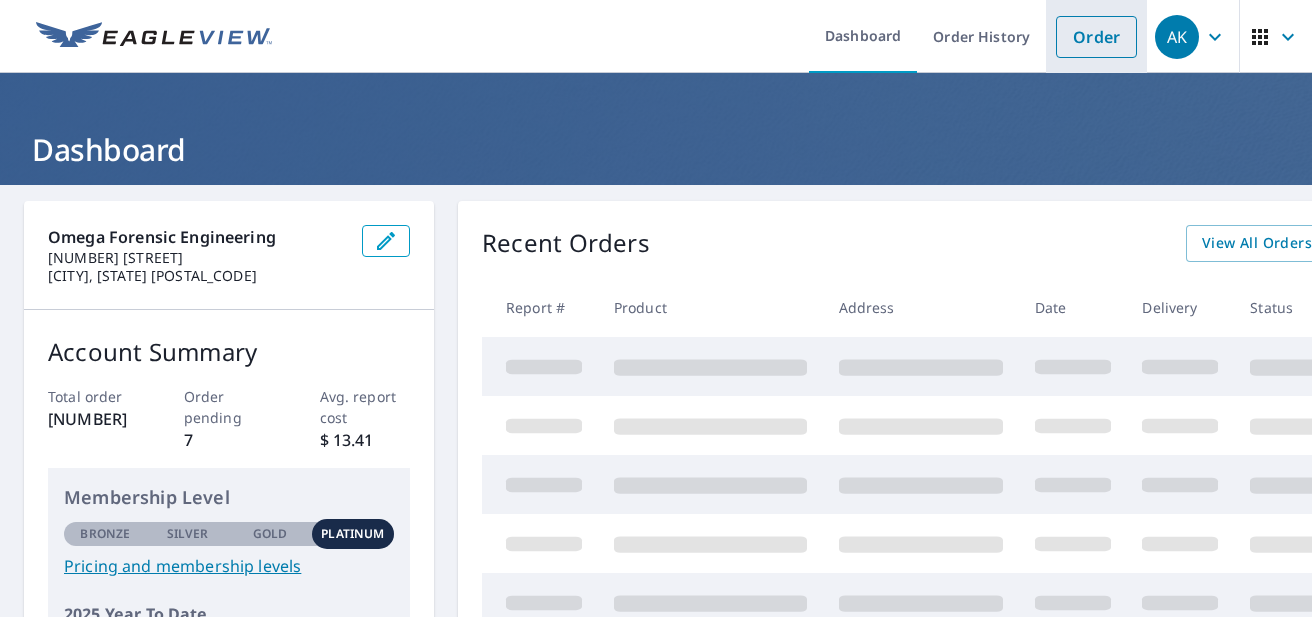 click on "Order" at bounding box center [1096, 37] 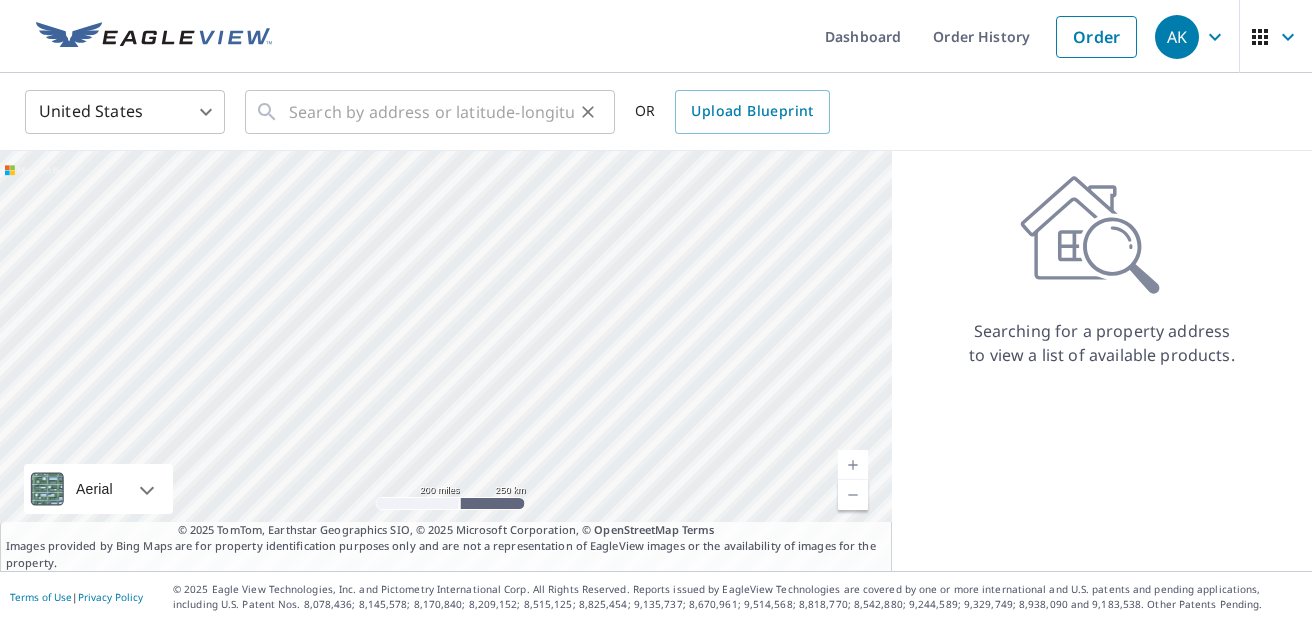 scroll, scrollTop: 1, scrollLeft: 0, axis: vertical 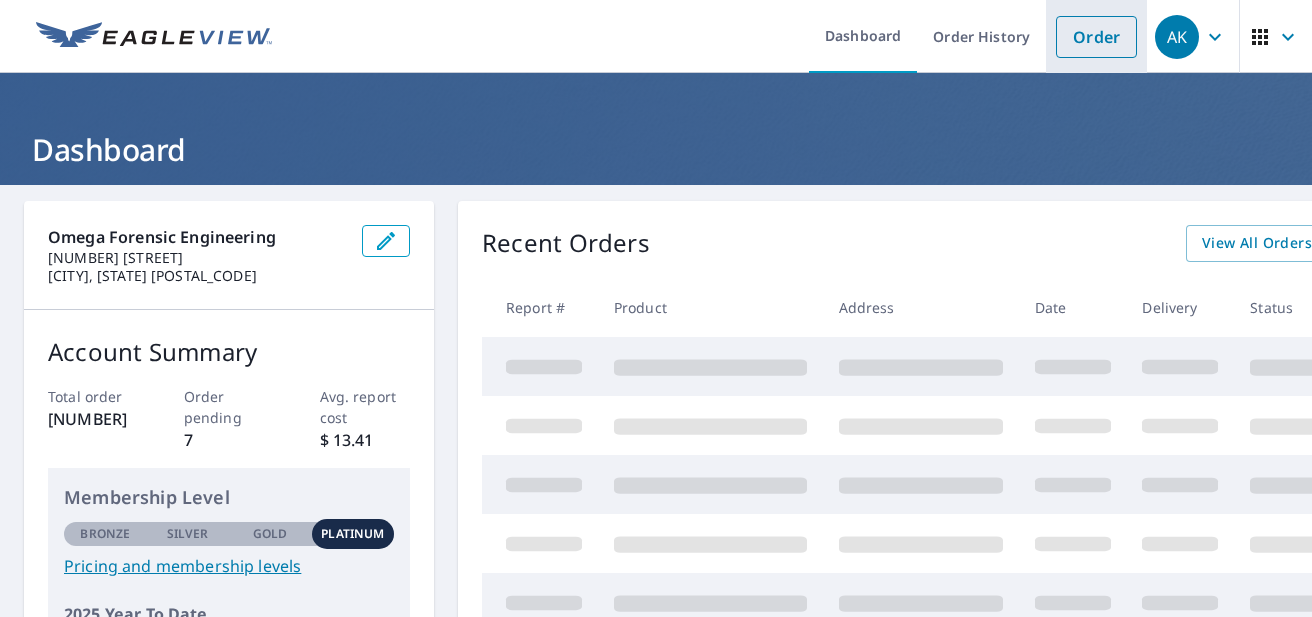 click on "Order" at bounding box center [1096, 37] 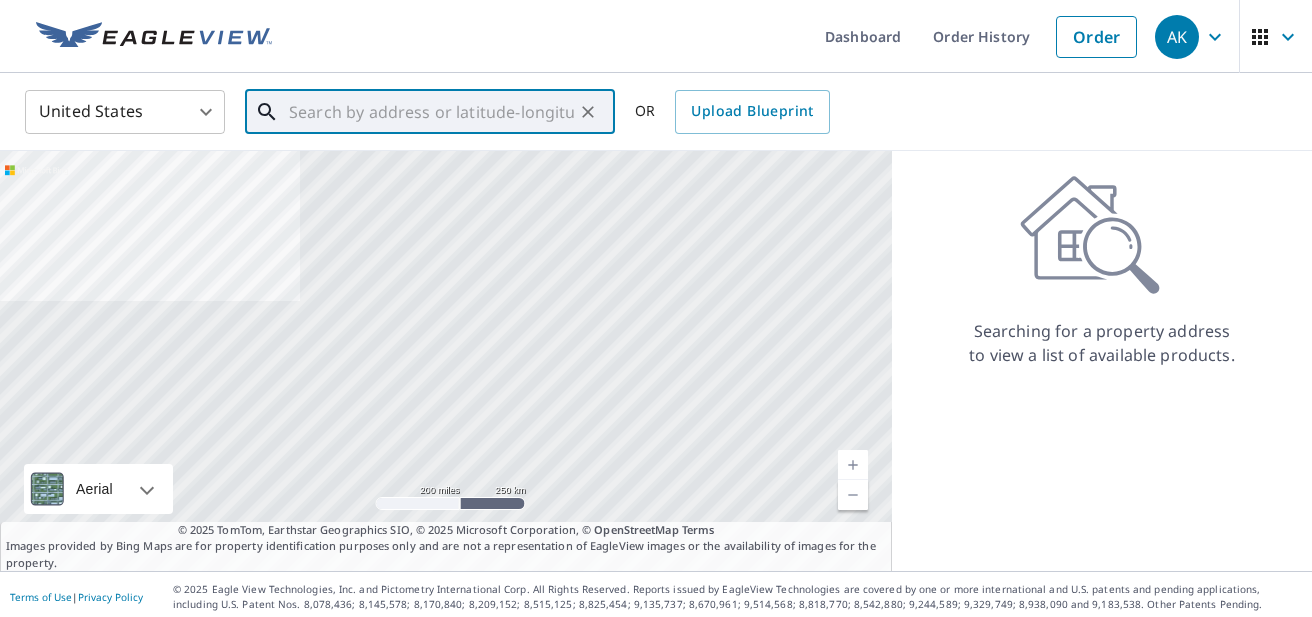 click at bounding box center (431, 112) 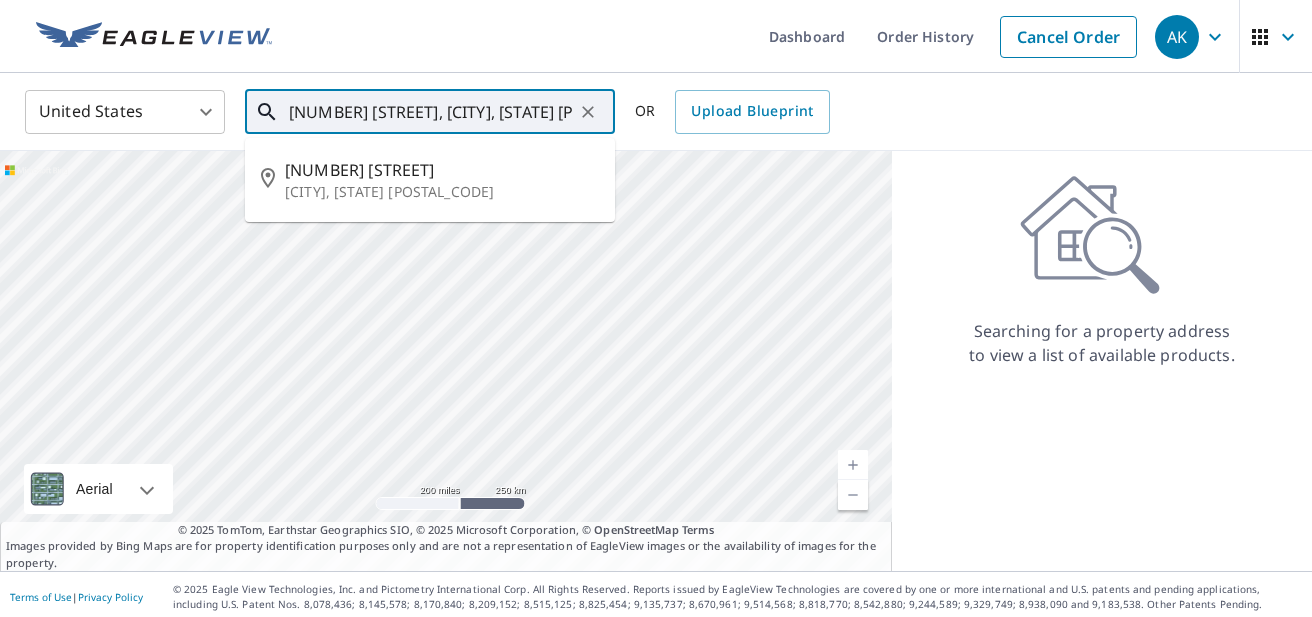 scroll, scrollTop: 0, scrollLeft: 0, axis: both 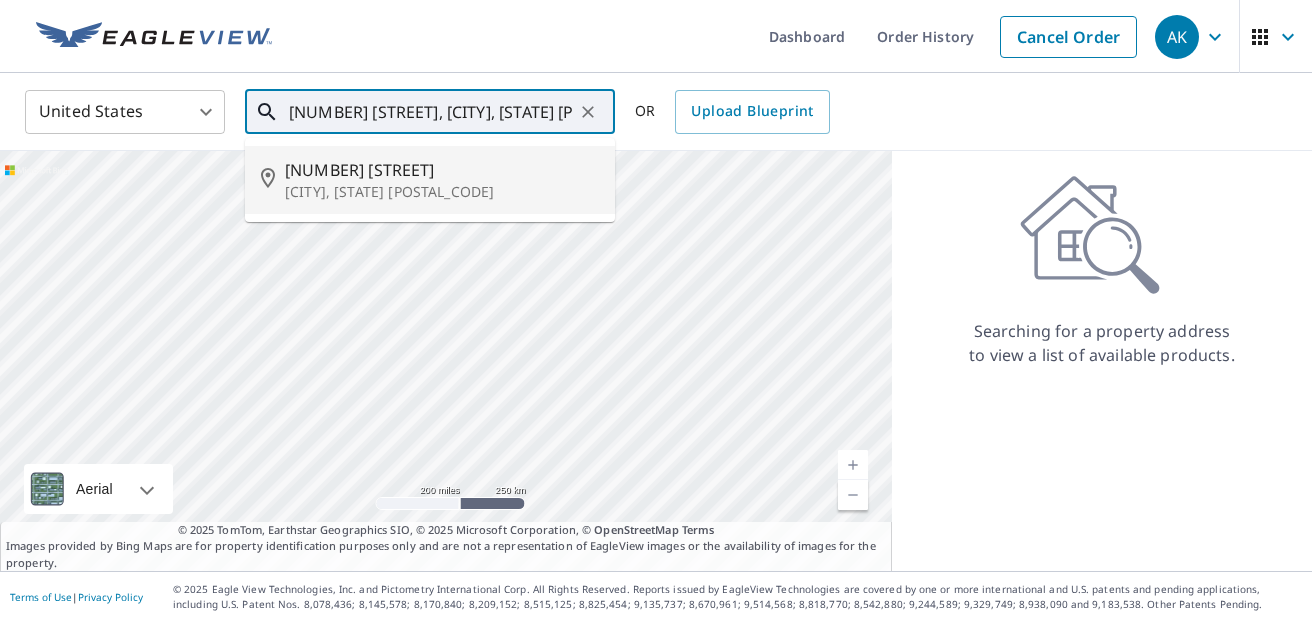 click on "[NUMBER] [STREET]" at bounding box center (442, 170) 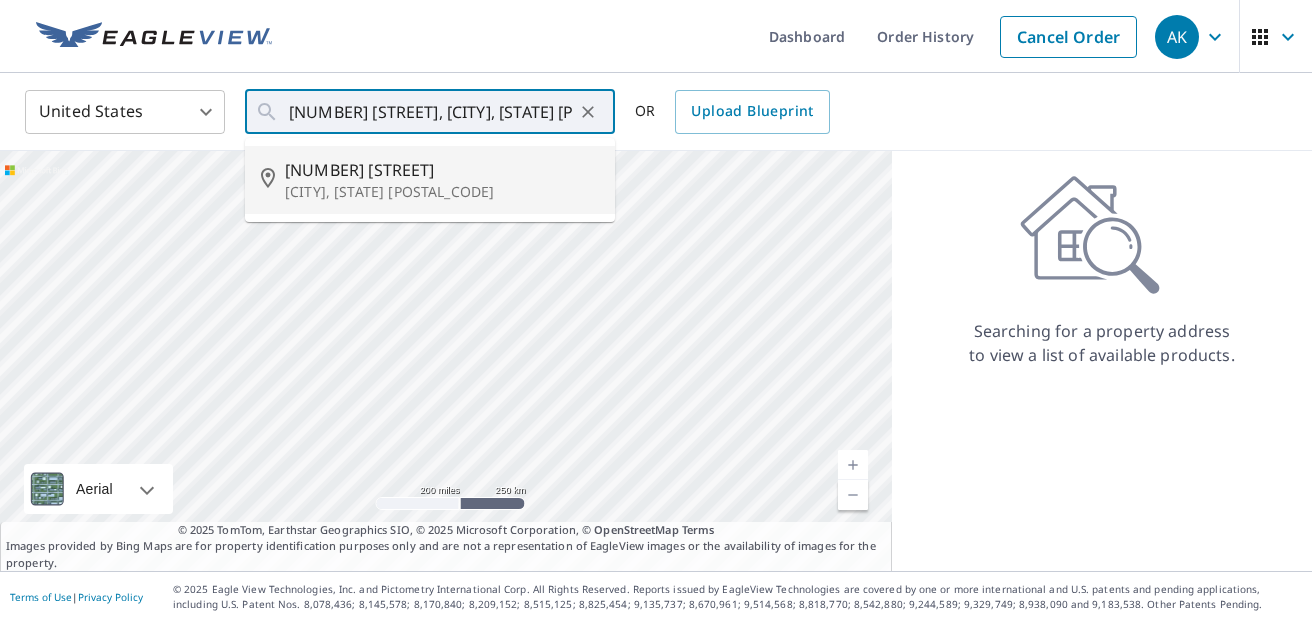type on "[NUMBER] [STREET] [CITY], [STATE] [POSTAL_CODE]" 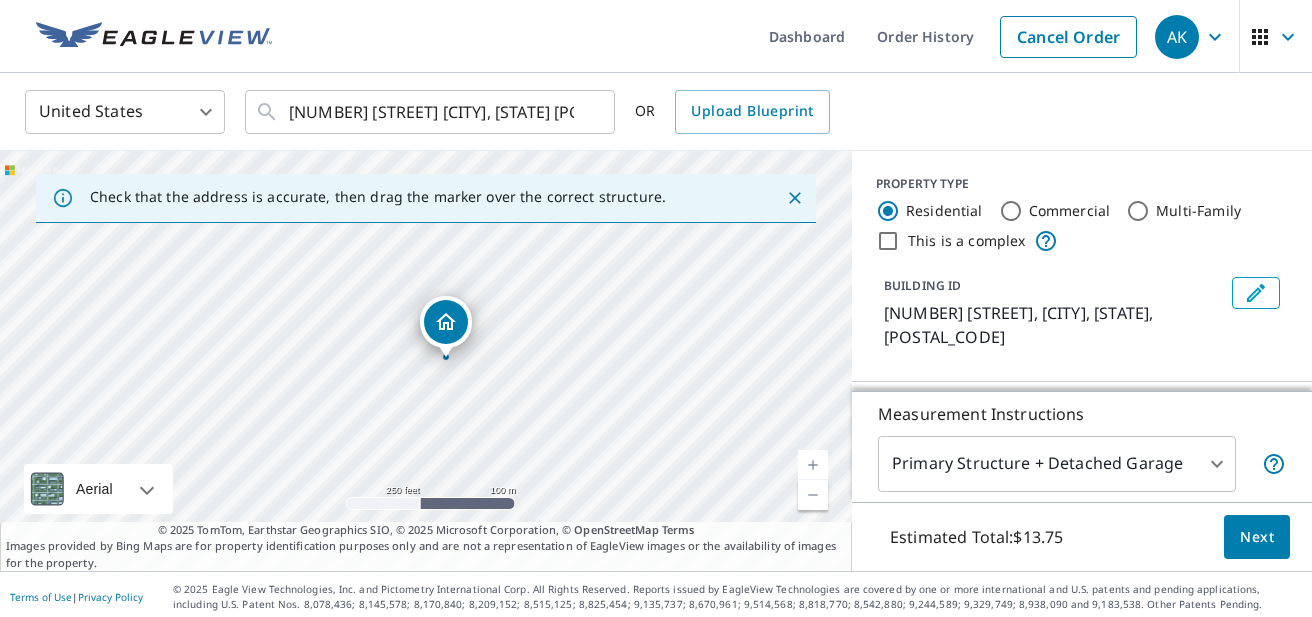 scroll, scrollTop: 0, scrollLeft: 0, axis: both 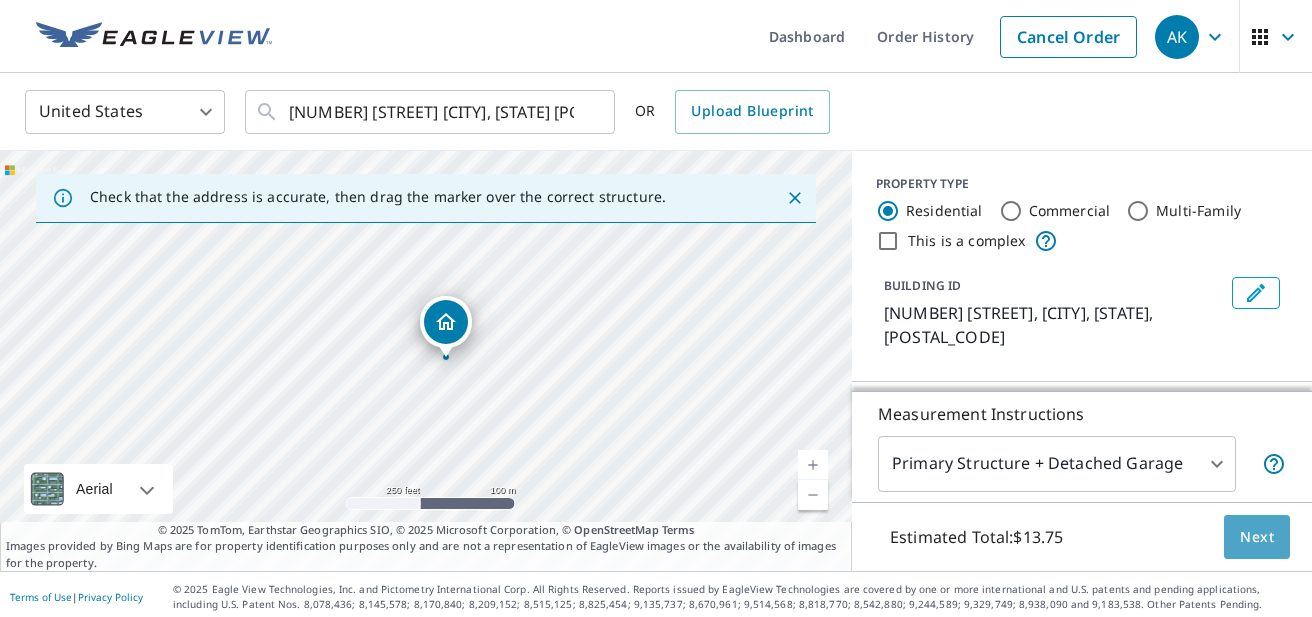 click on "Next" at bounding box center [1257, 537] 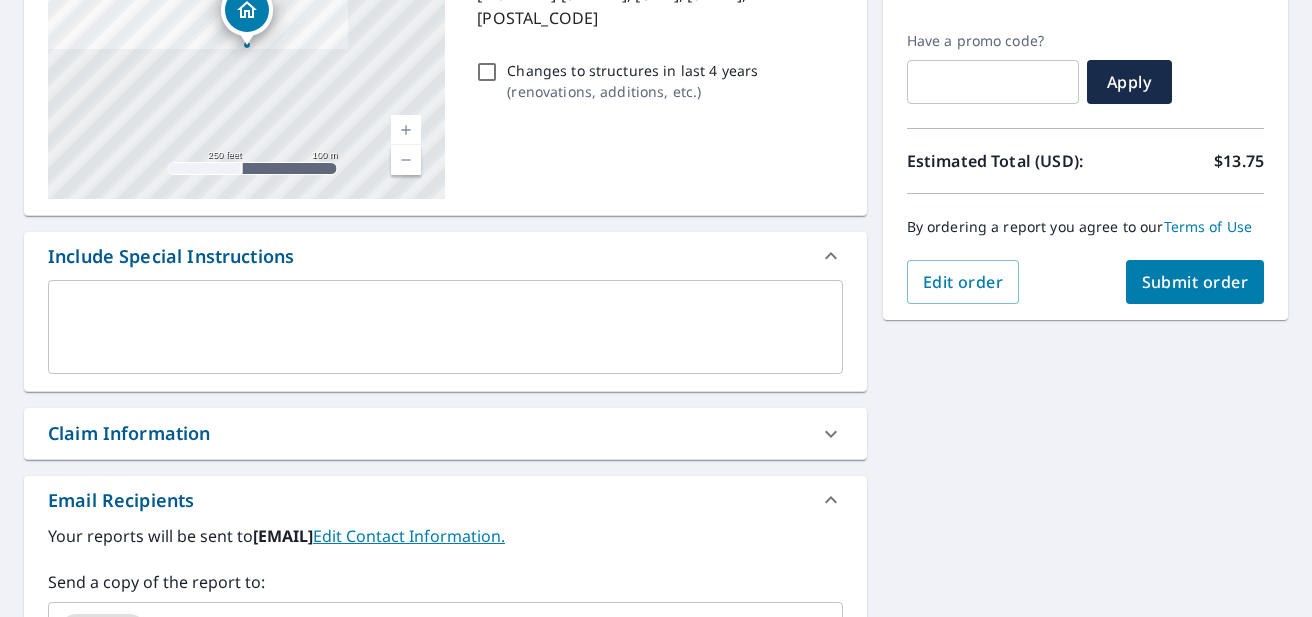 scroll, scrollTop: 325, scrollLeft: 0, axis: vertical 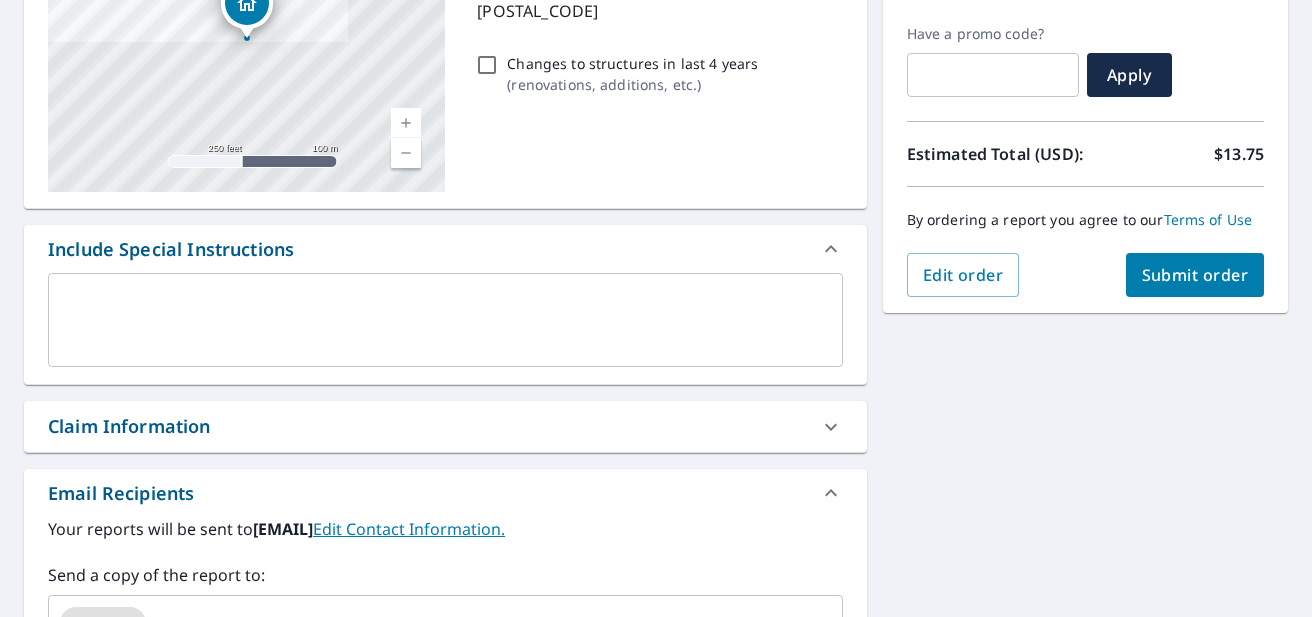 click on "Claim Information" at bounding box center [427, 426] 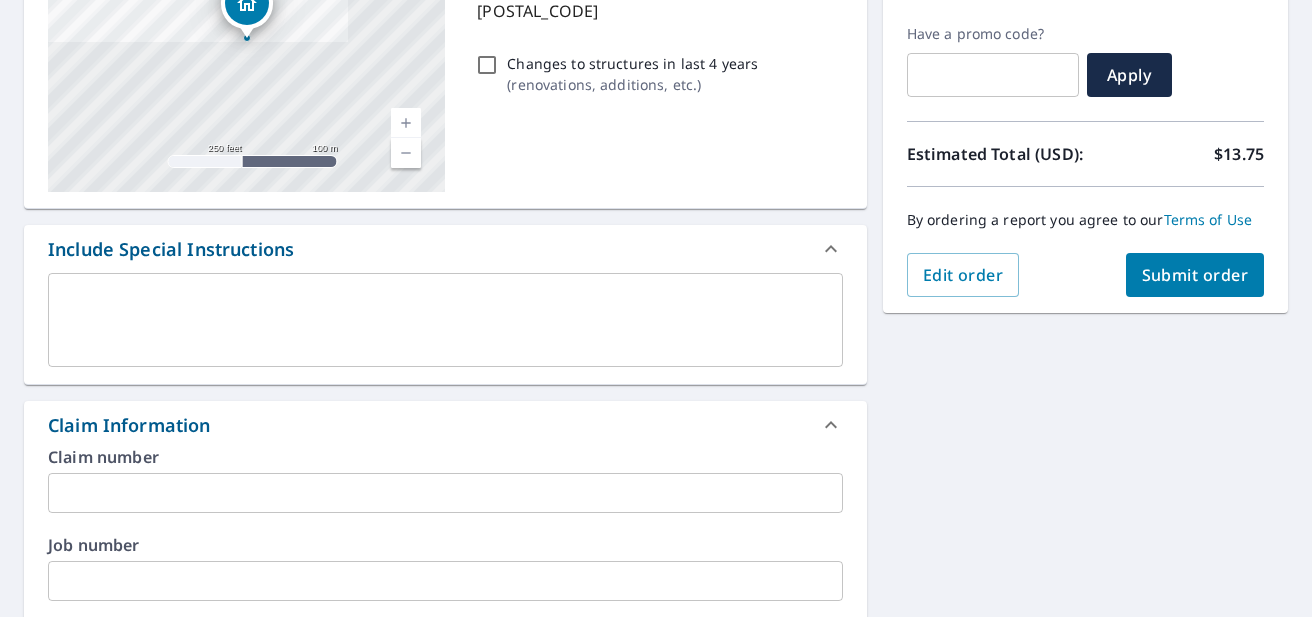 drag, startPoint x: 247, startPoint y: 494, endPoint x: 235, endPoint y: 492, distance: 12.165525 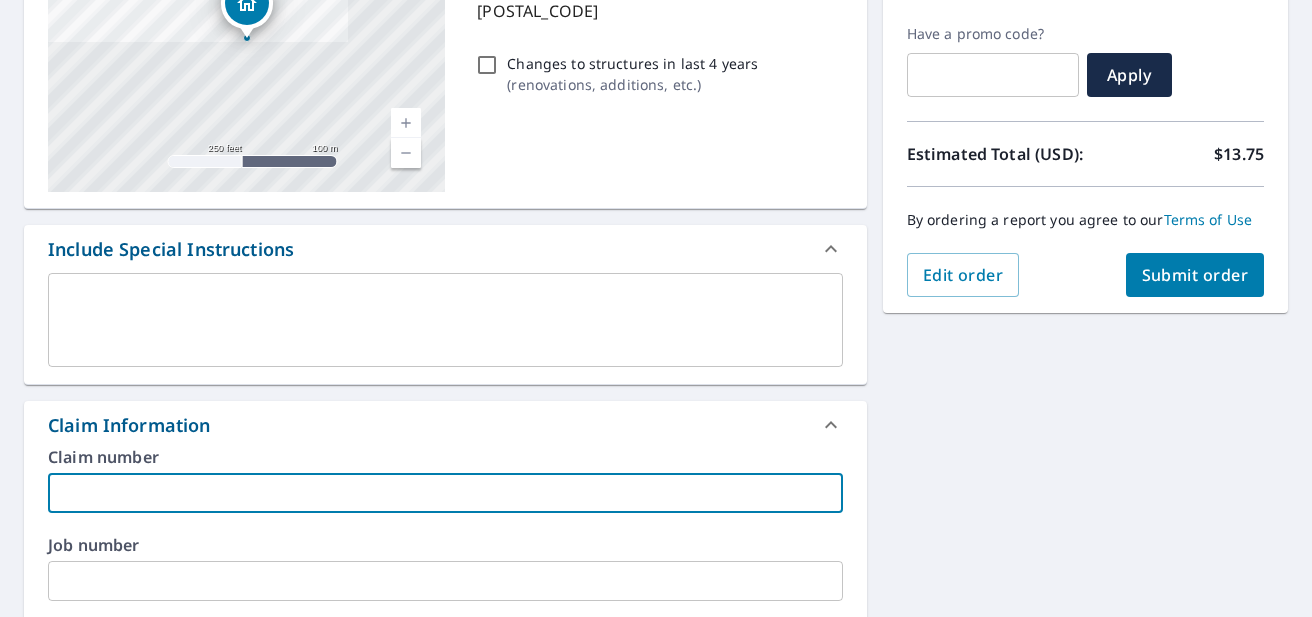 scroll, scrollTop: 0, scrollLeft: 0, axis: both 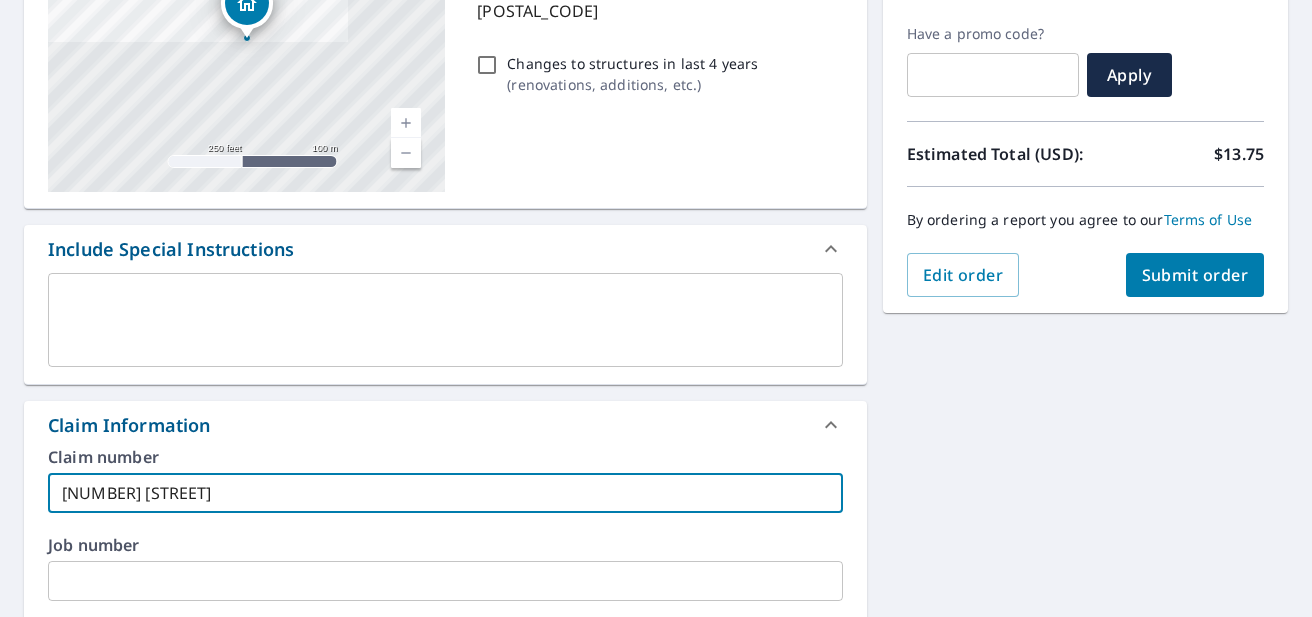 type on "[NUMBER] [STREET]" 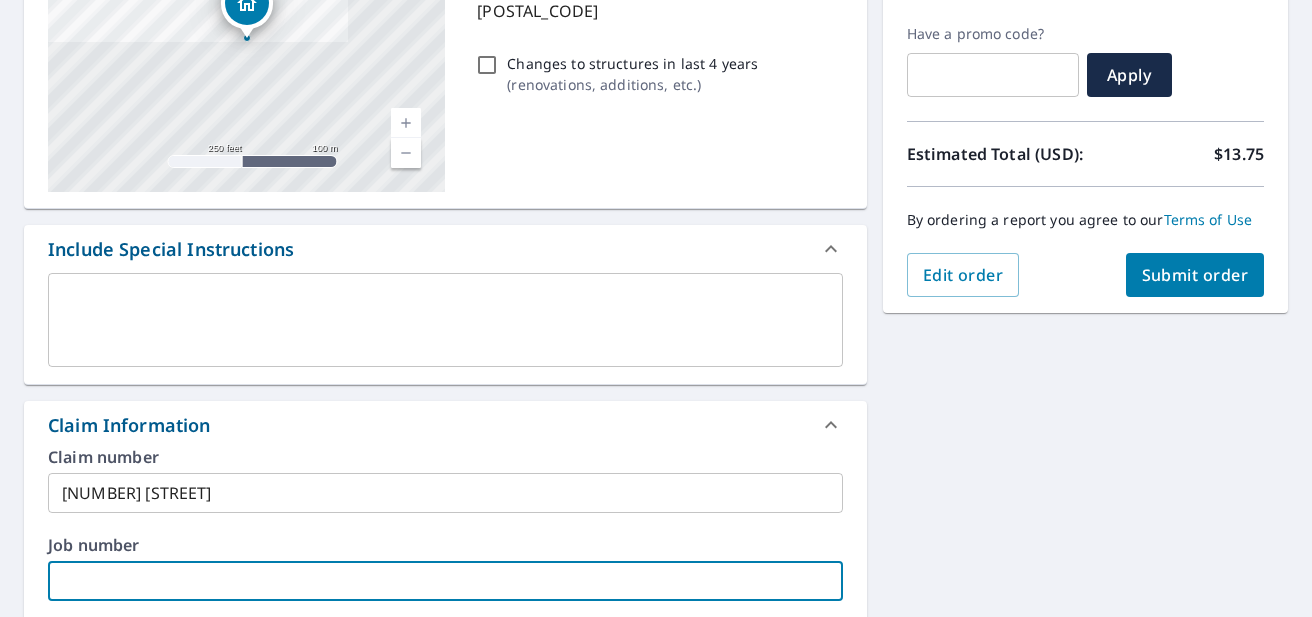 paste on "[NUMBER] [STREET]" 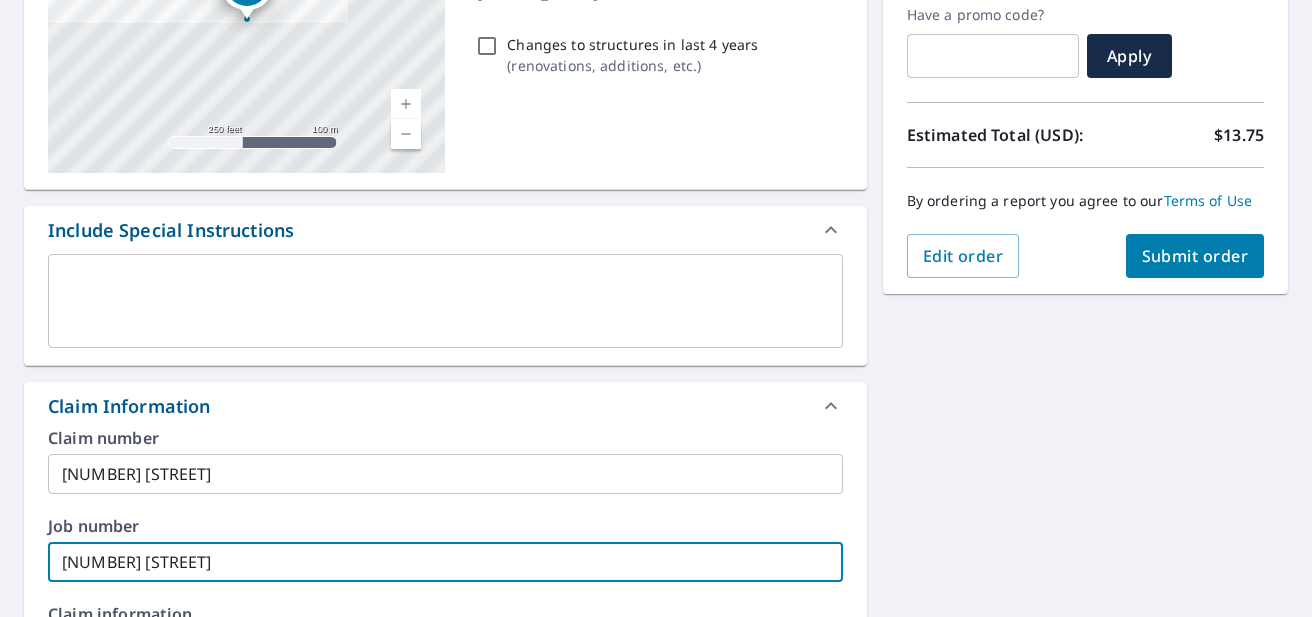 scroll, scrollTop: 340, scrollLeft: 0, axis: vertical 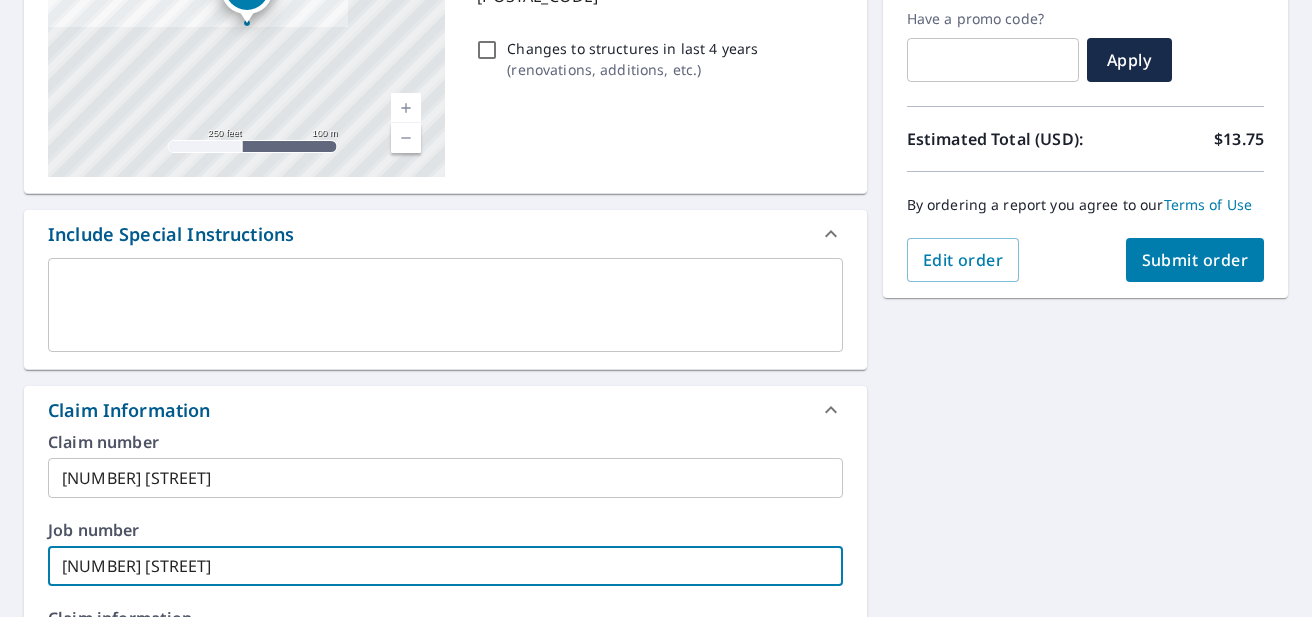 type on "24808 Riney Windstorm" 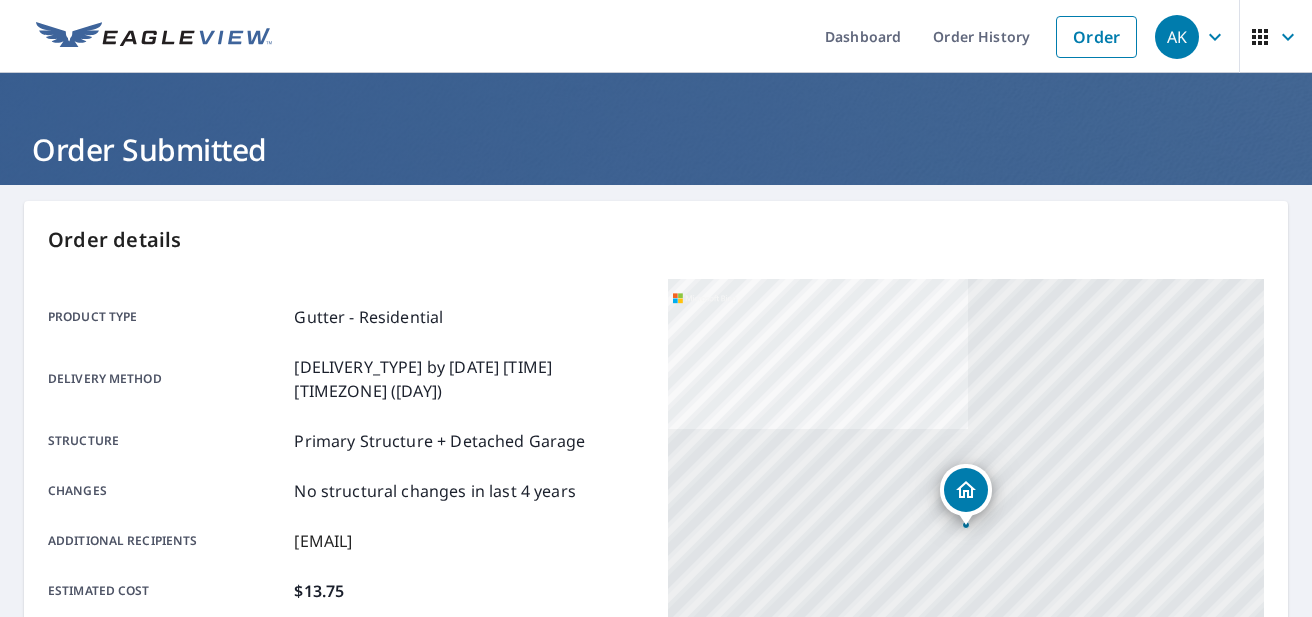 scroll, scrollTop: 0, scrollLeft: 0, axis: both 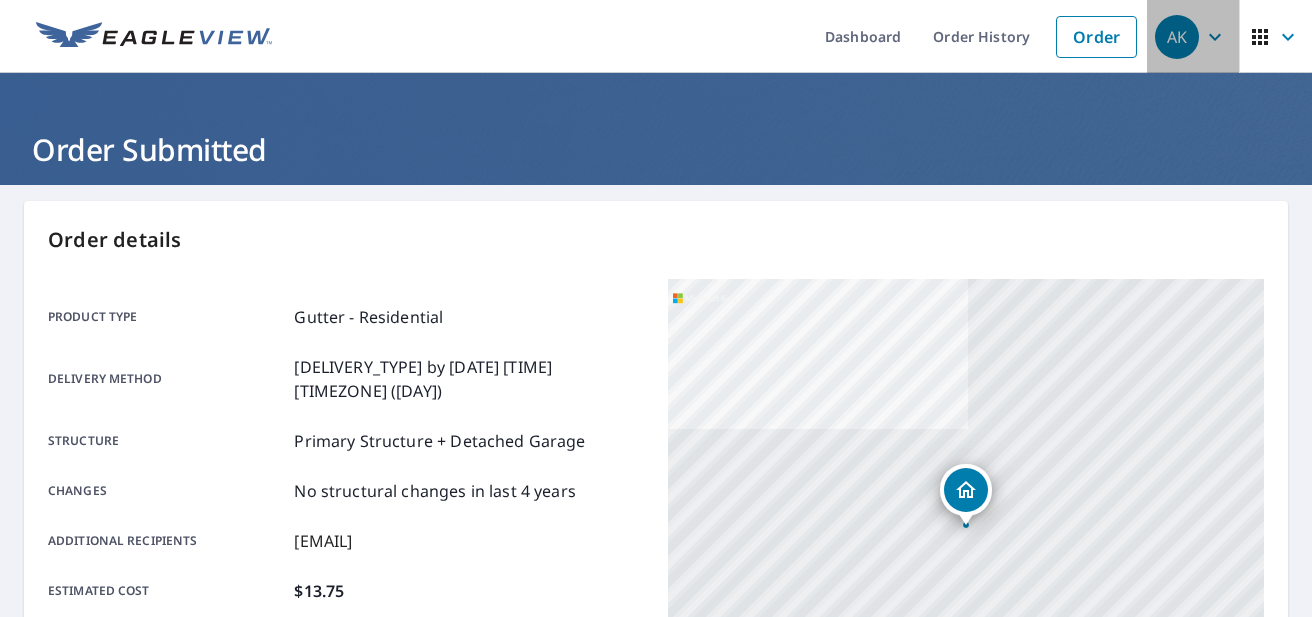 click on "AK" at bounding box center [1177, 37] 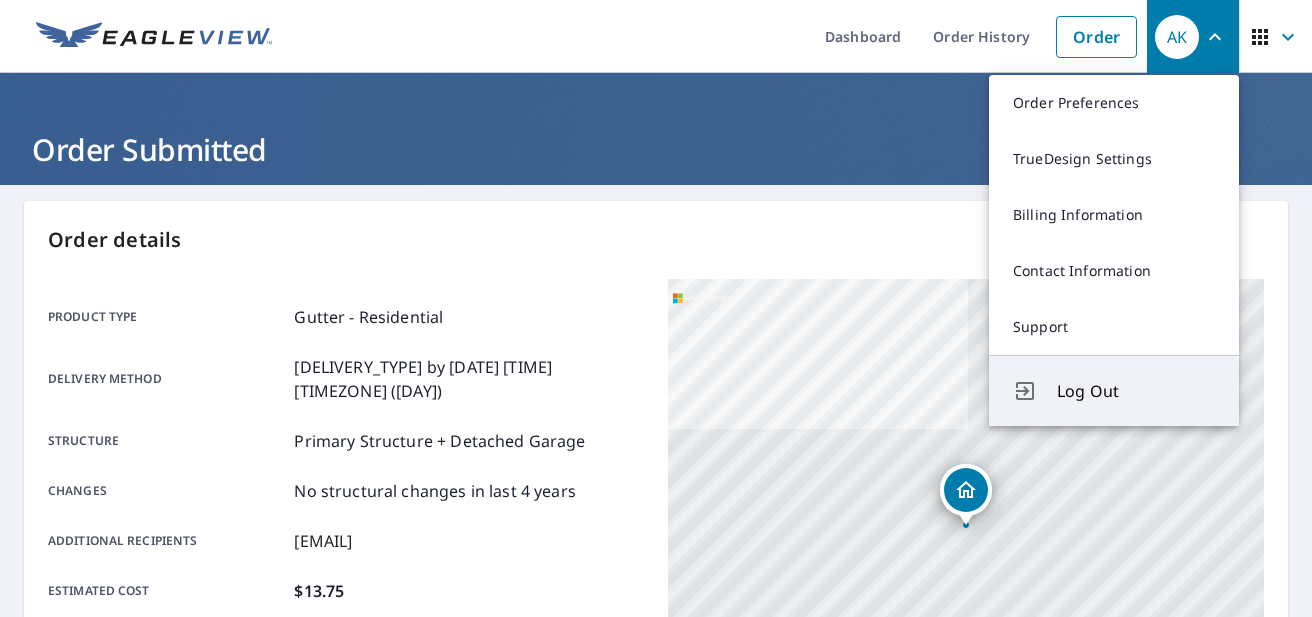 scroll, scrollTop: 13, scrollLeft: 0, axis: vertical 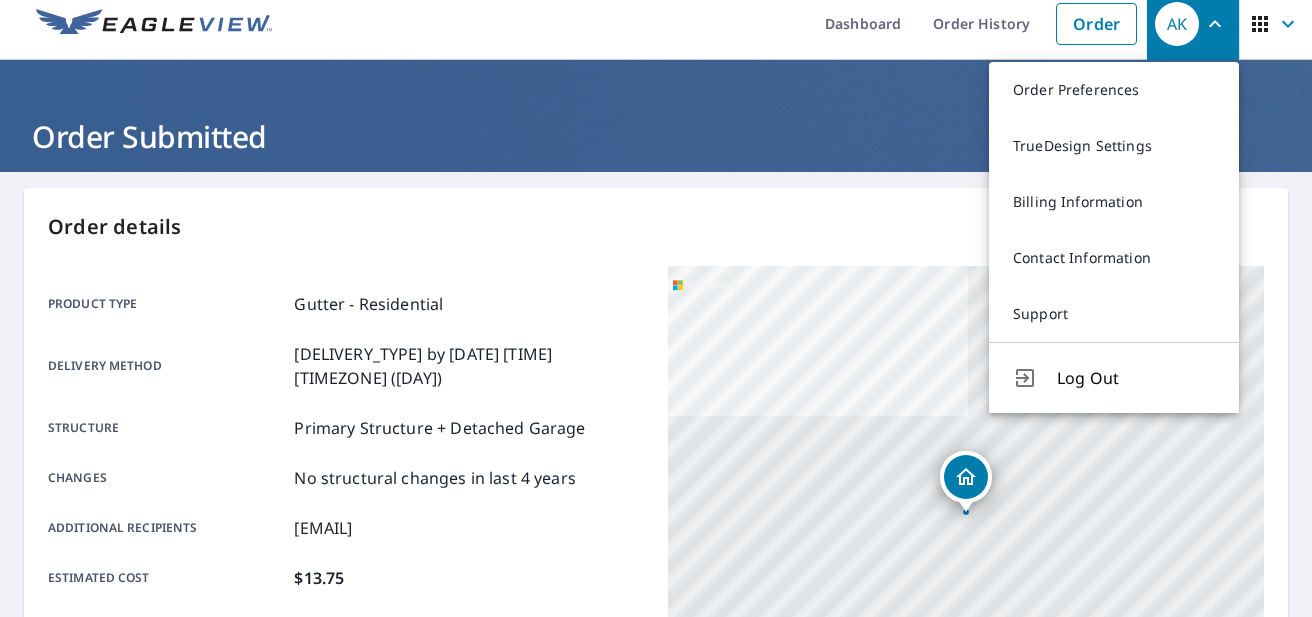 click on "Log Out" at bounding box center [1136, 378] 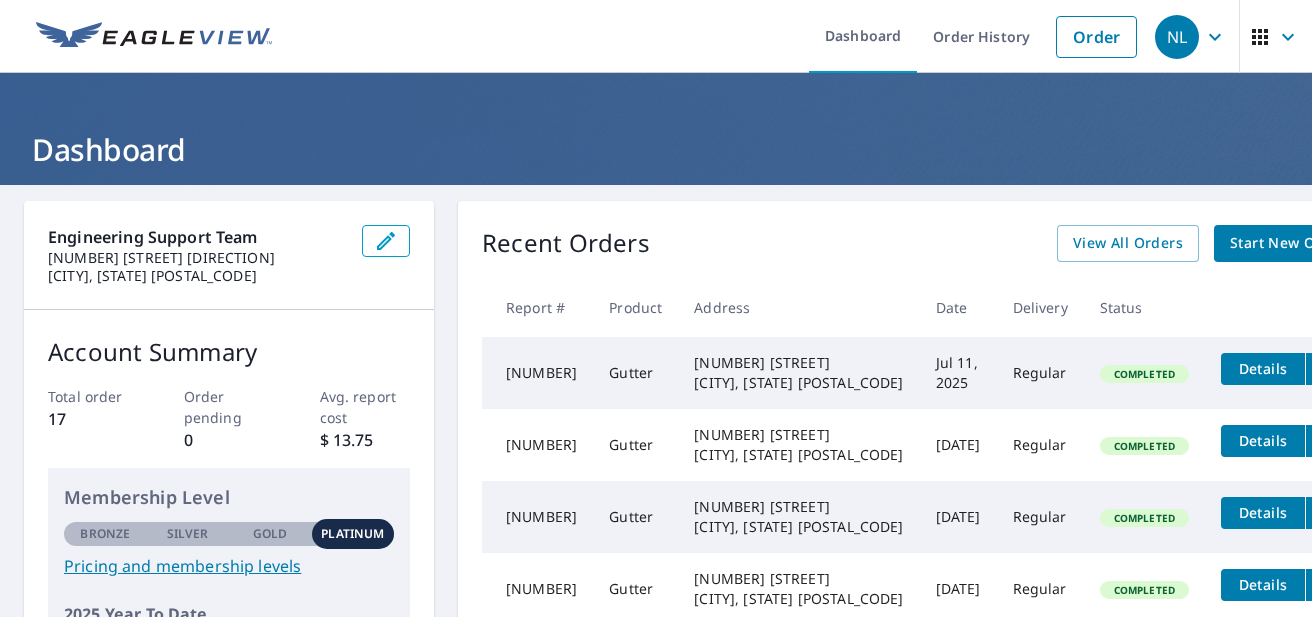 scroll, scrollTop: 0, scrollLeft: 0, axis: both 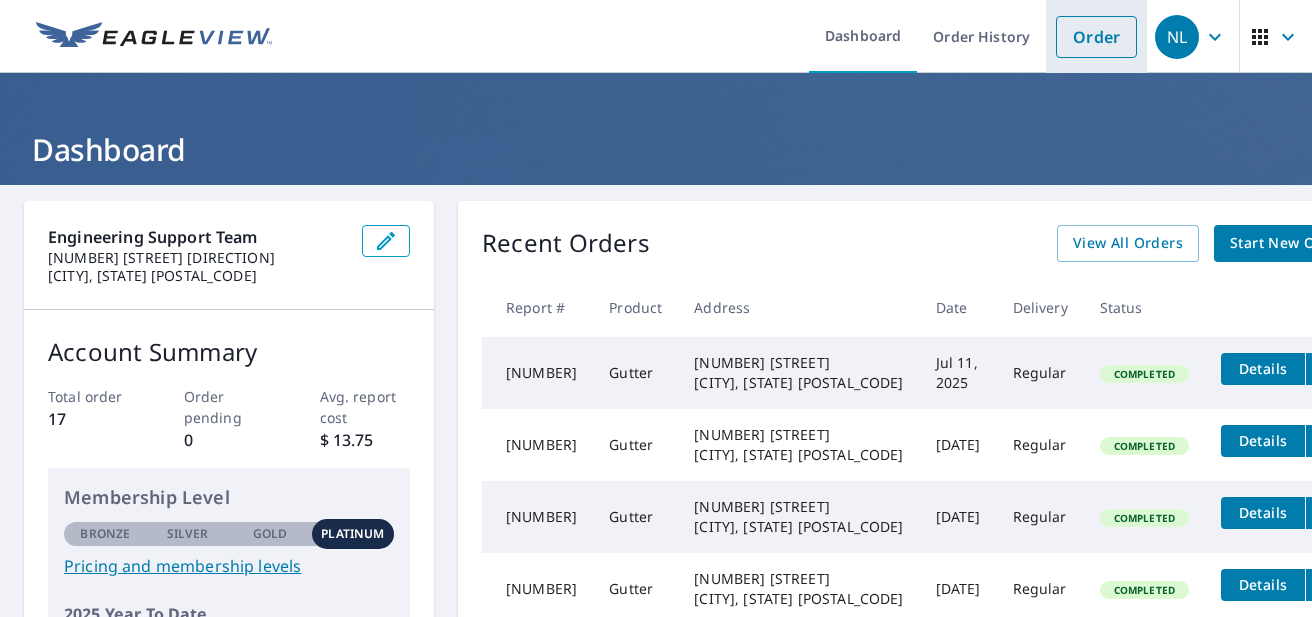 click on "Order" at bounding box center [1096, 37] 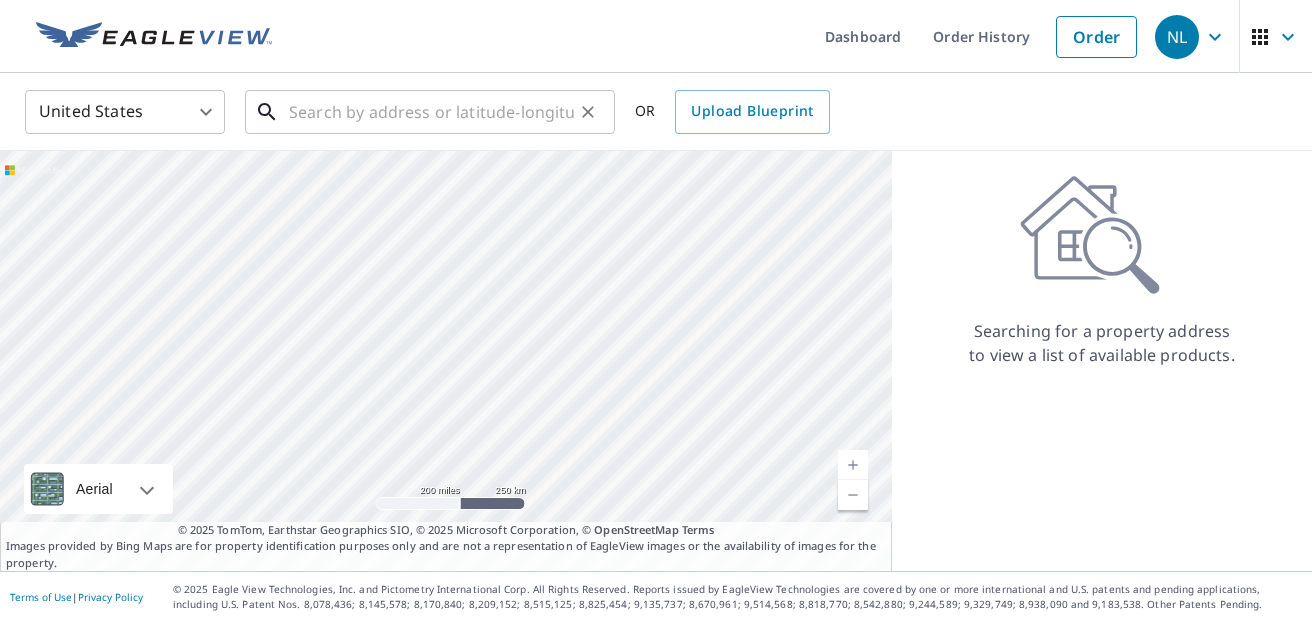 click at bounding box center [431, 112] 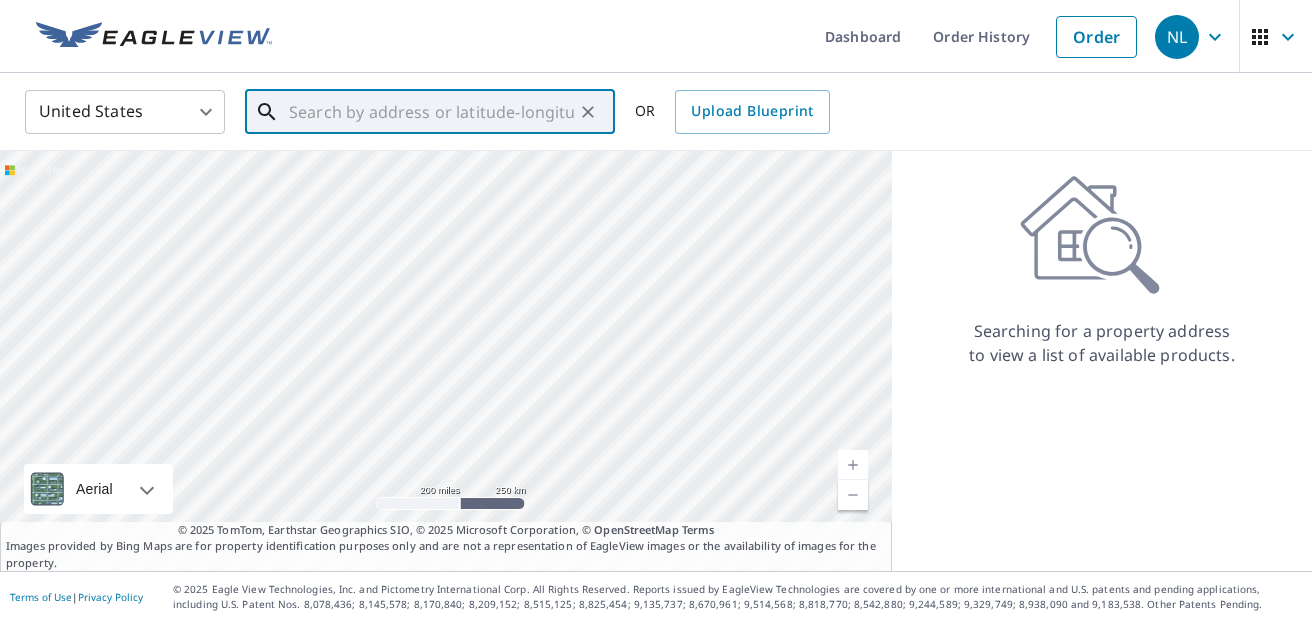 paste on "[NUMBER] [STREET], [CITY], [STATE] [POSTAL_CODE]" 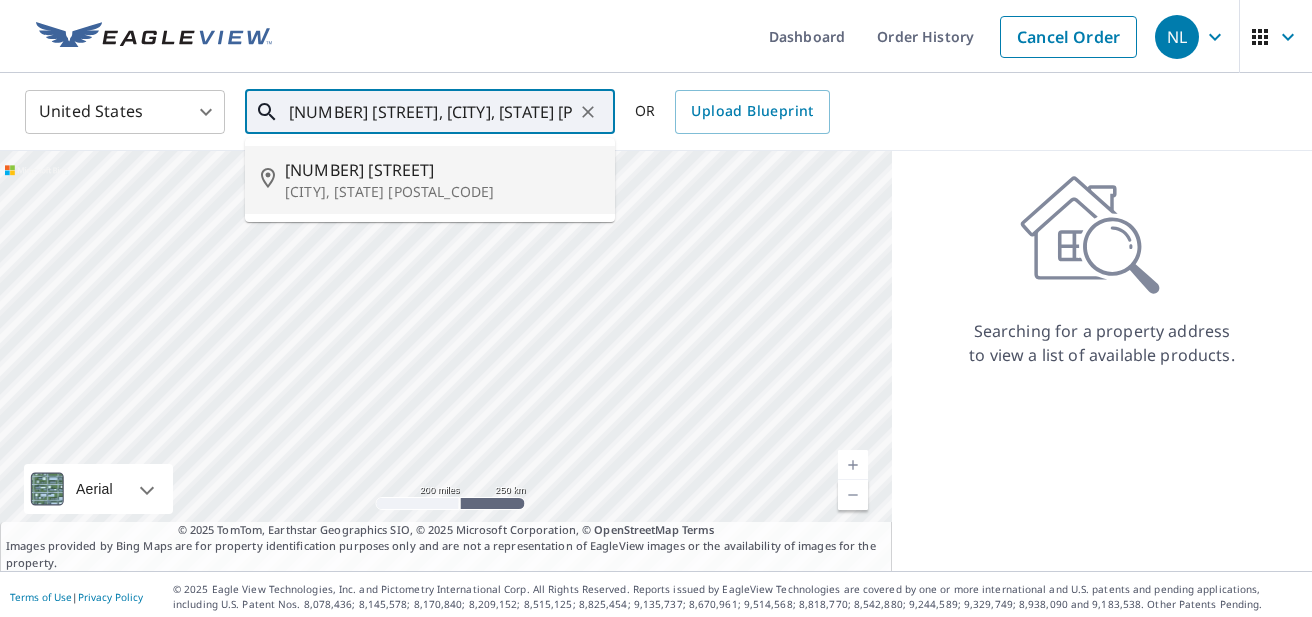 click on "[CITY], [STATE] [POSTAL_CODE]" at bounding box center [442, 192] 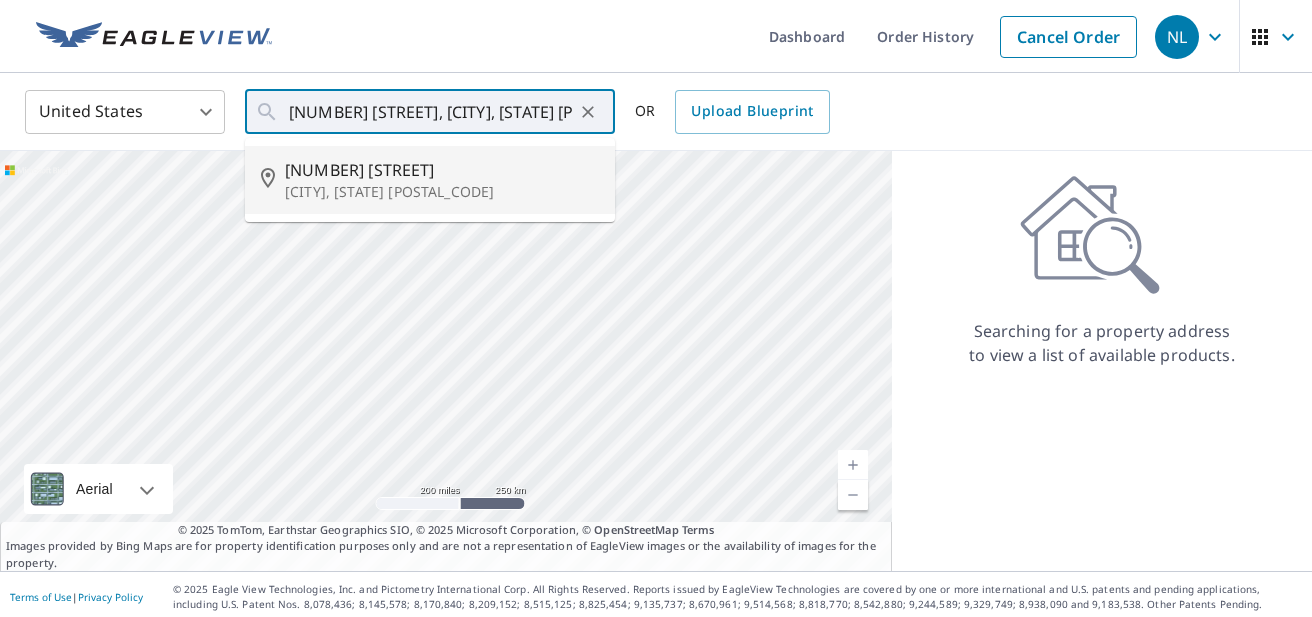type on "[NUMBER] [STREET] [CITY], [STATE] [POSTAL_CODE]" 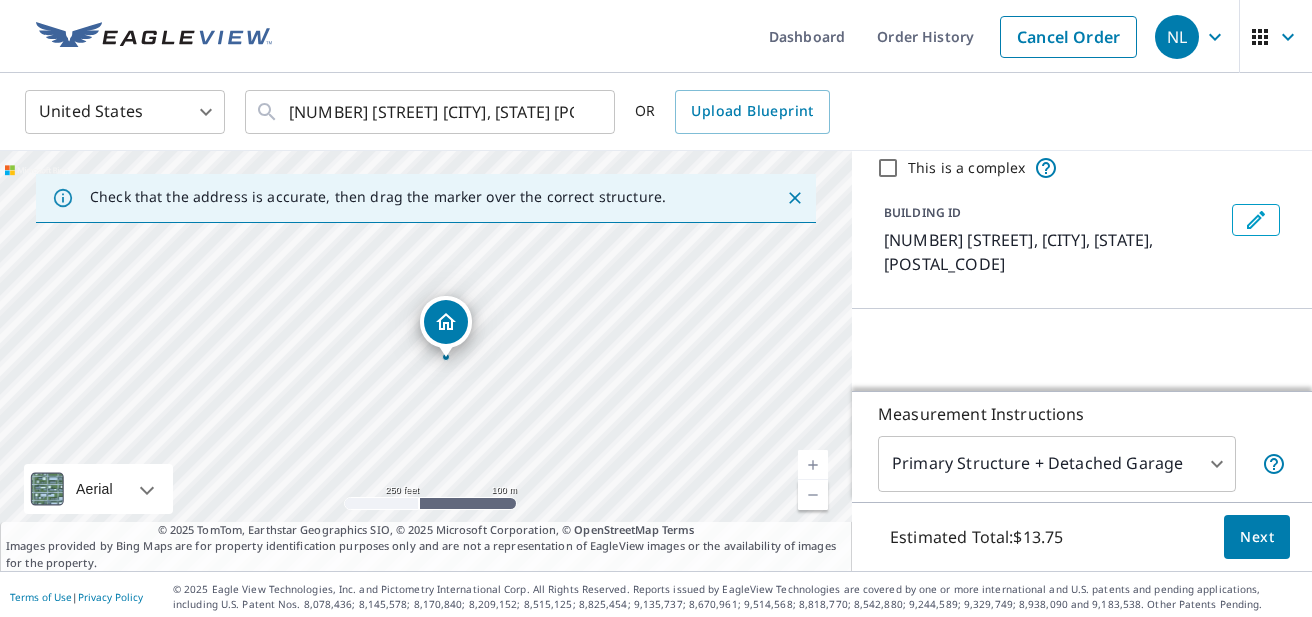 scroll, scrollTop: 76, scrollLeft: 0, axis: vertical 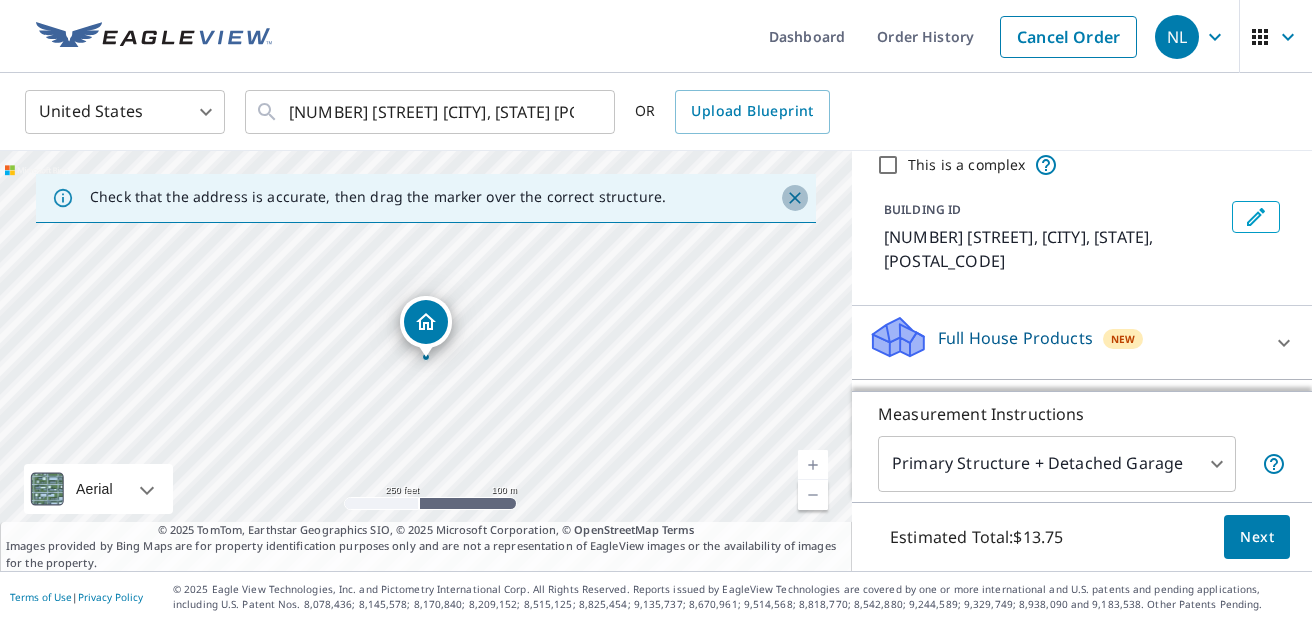 click 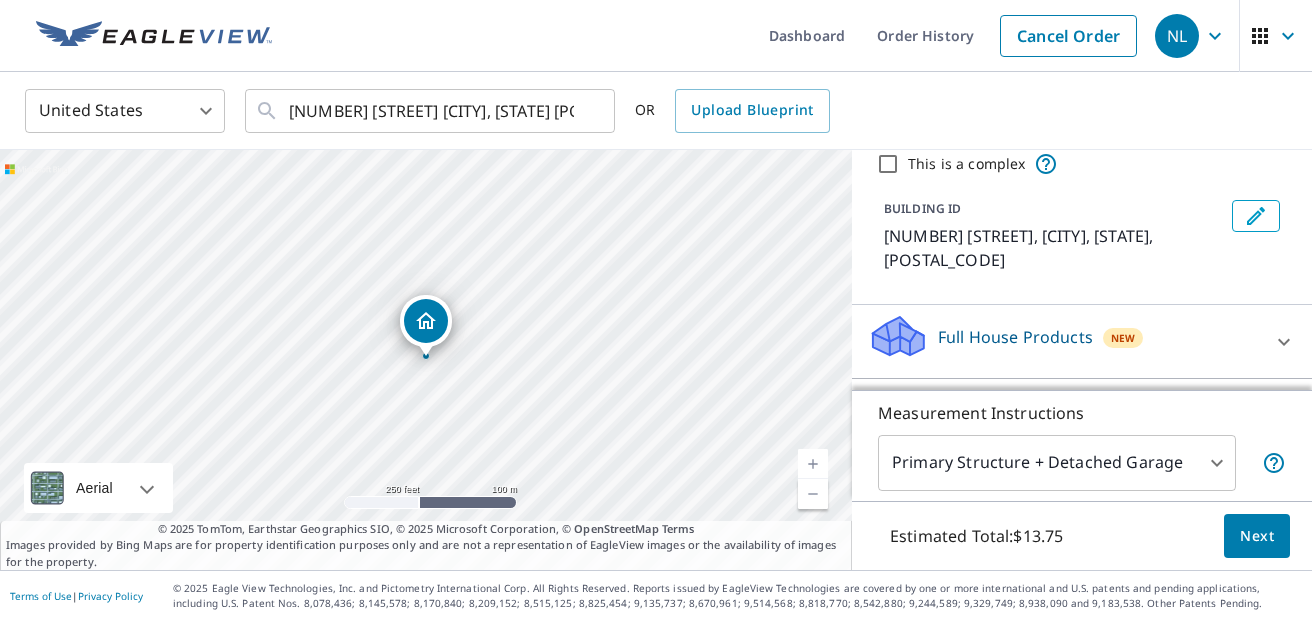 click at bounding box center (813, 464) 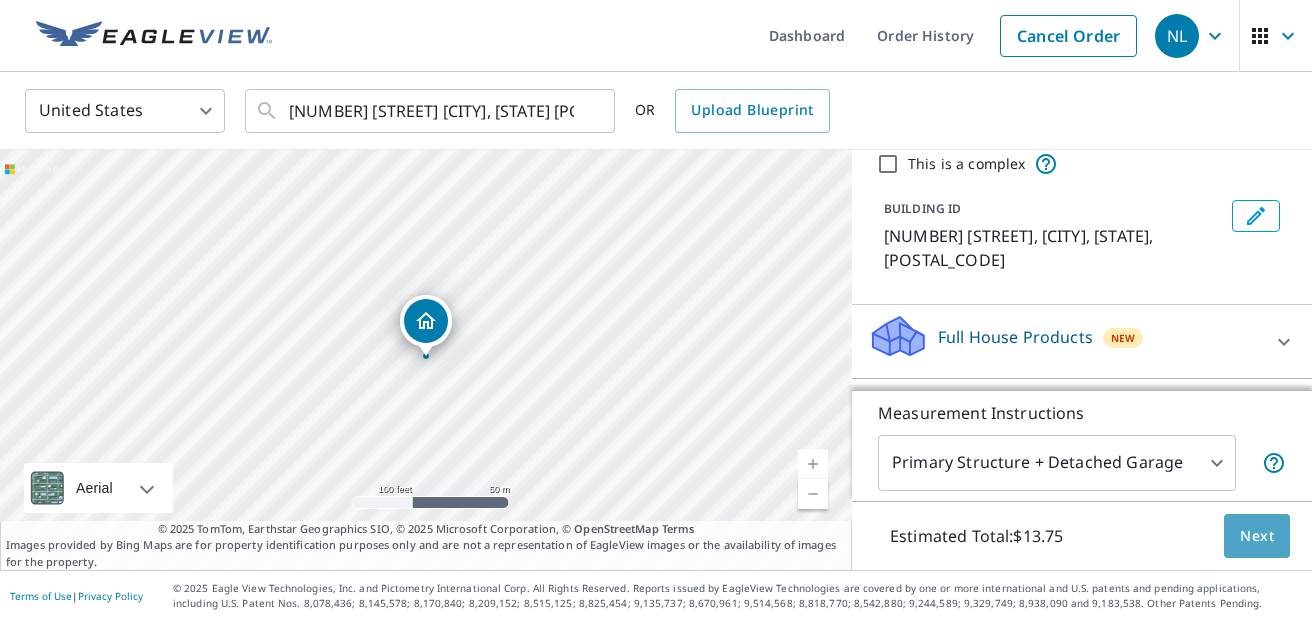 click on "Next" at bounding box center (1257, 536) 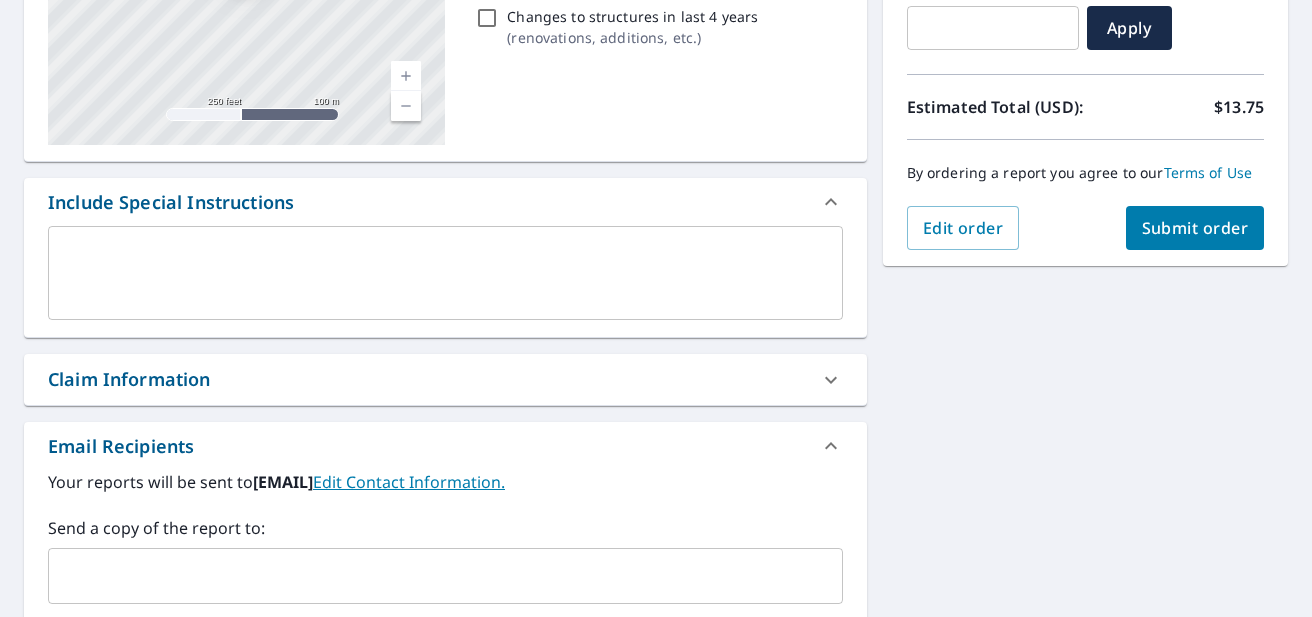 scroll, scrollTop: 406, scrollLeft: 0, axis: vertical 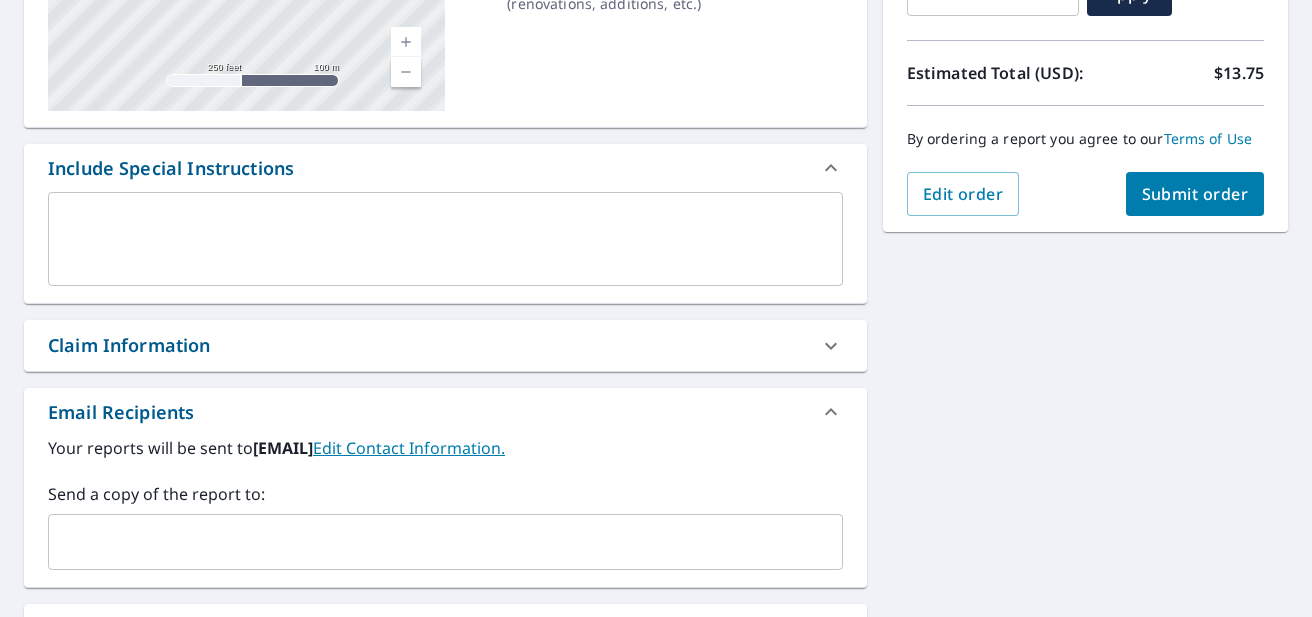 click on "Claim Information" at bounding box center [427, 345] 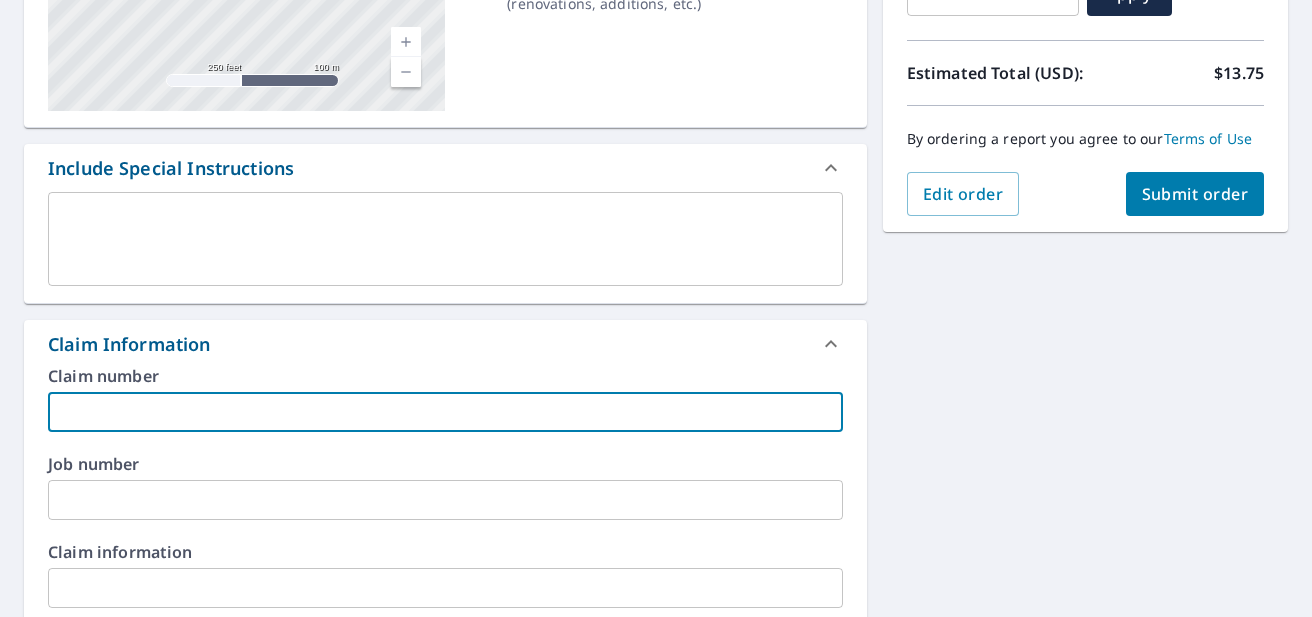click at bounding box center [445, 412] 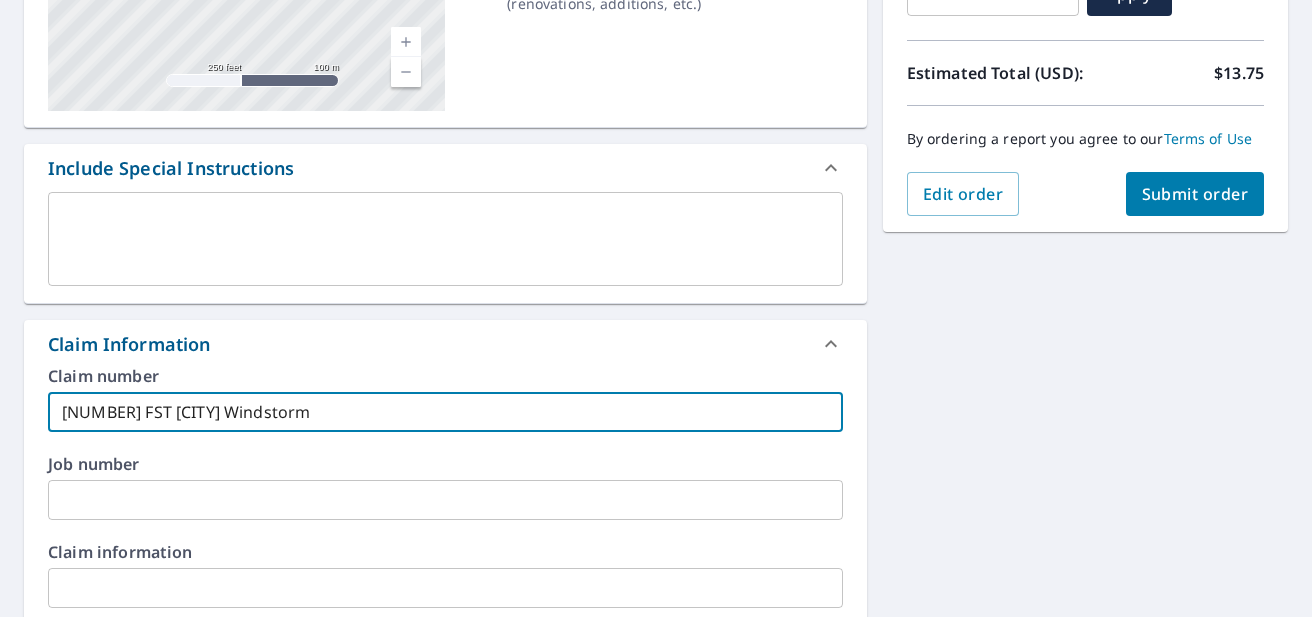 scroll, scrollTop: 0, scrollLeft: 1, axis: horizontal 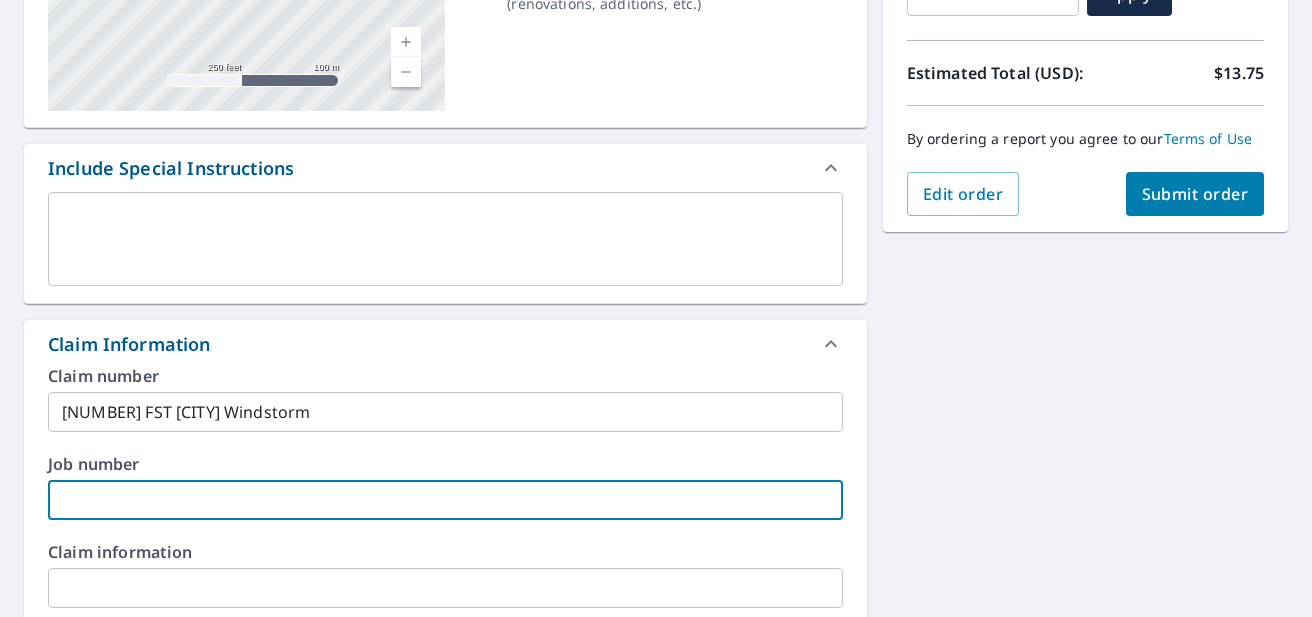 click at bounding box center (445, 500) 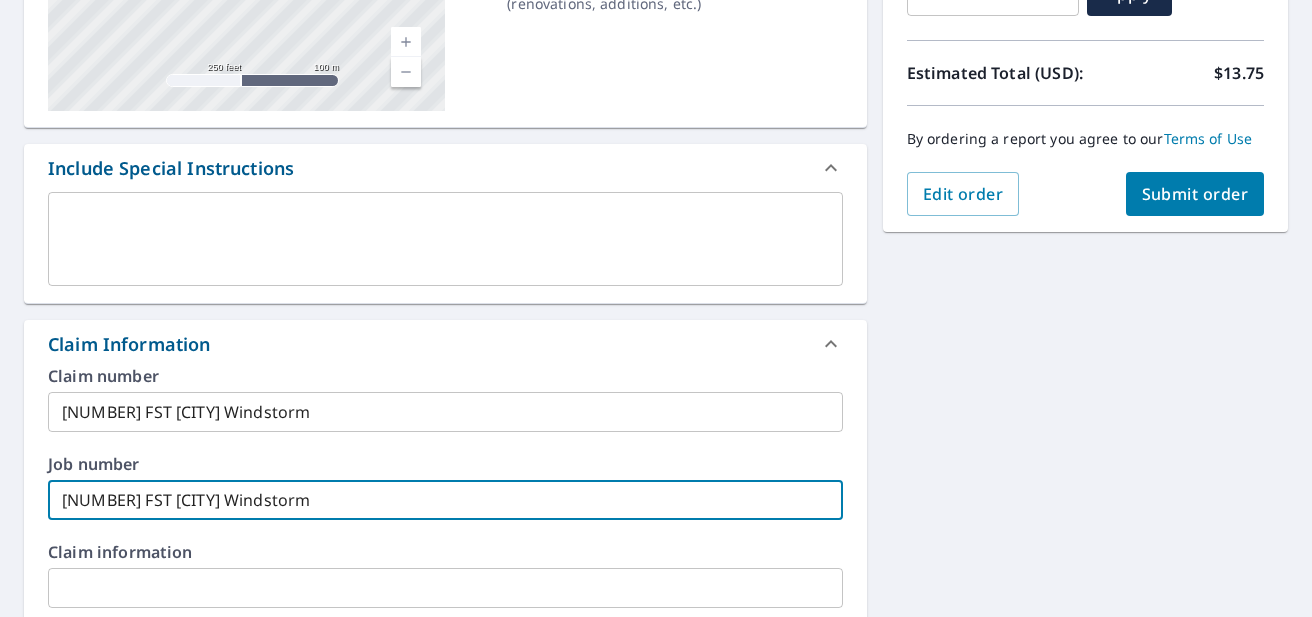 scroll, scrollTop: 0, scrollLeft: 0, axis: both 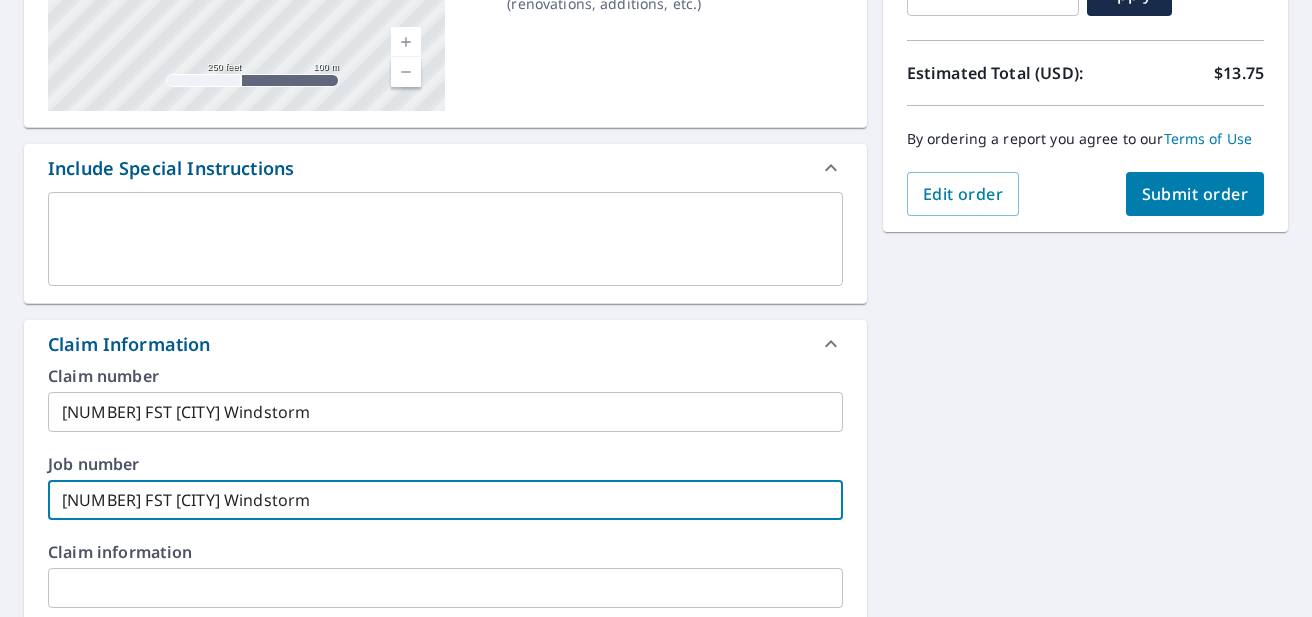 click on "Submit order" at bounding box center [1195, 194] 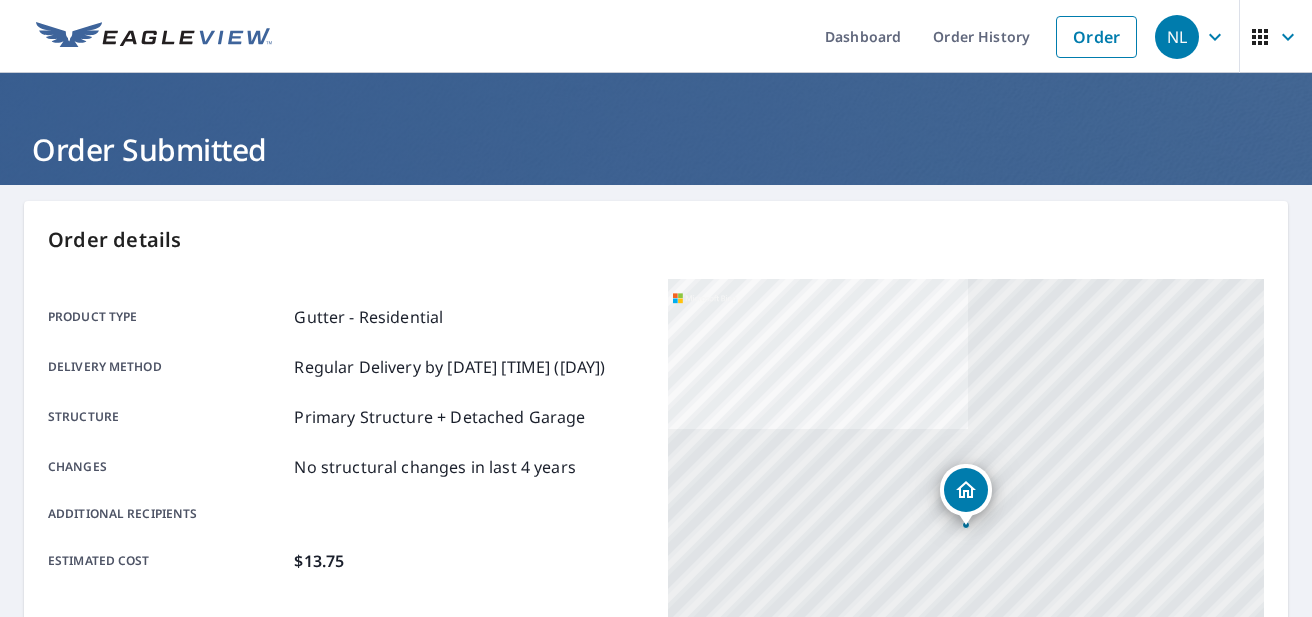 scroll, scrollTop: 0, scrollLeft: 0, axis: both 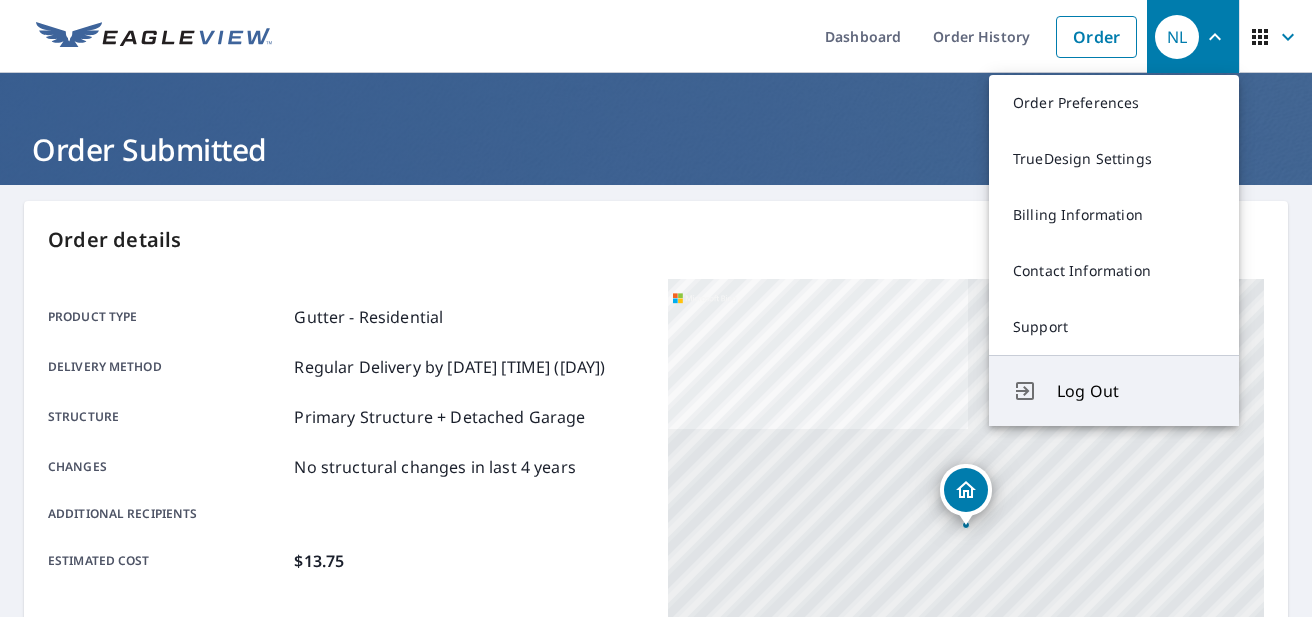 click on "Log Out" at bounding box center [1136, 391] 